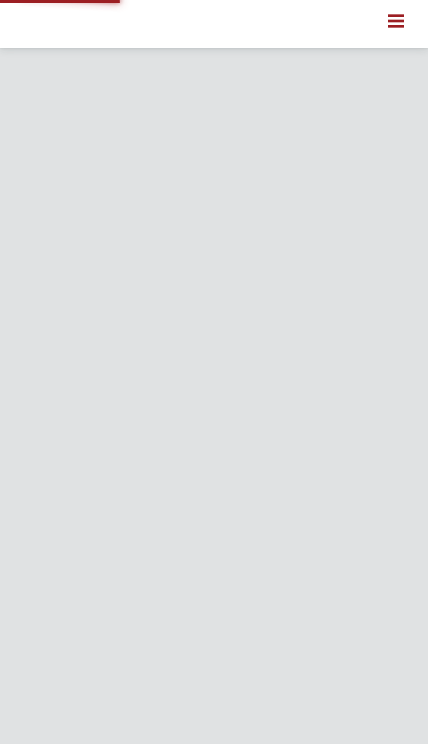 scroll, scrollTop: 0, scrollLeft: 0, axis: both 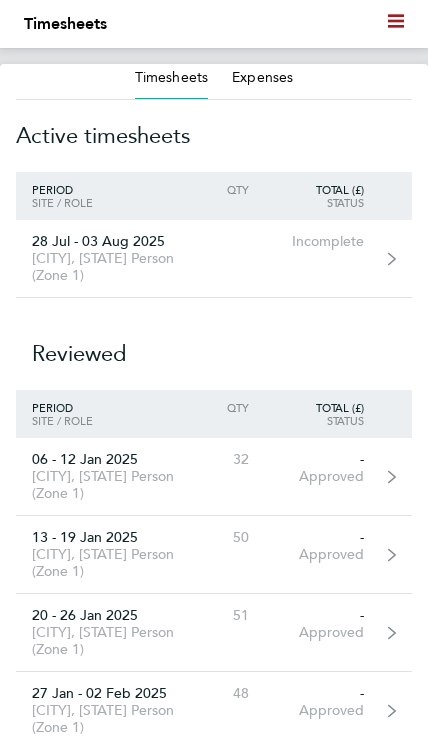 click on "[DATE] - [DATE]  [CITY], [STATE] Person (Zone 1)  Incomplete" 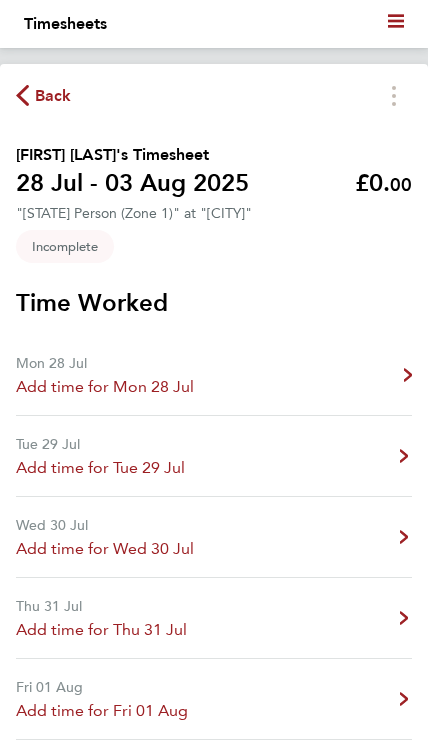 click on "Mon [DATE]   Add time for Mon [DATE]   Add time for Mon [DATE]" 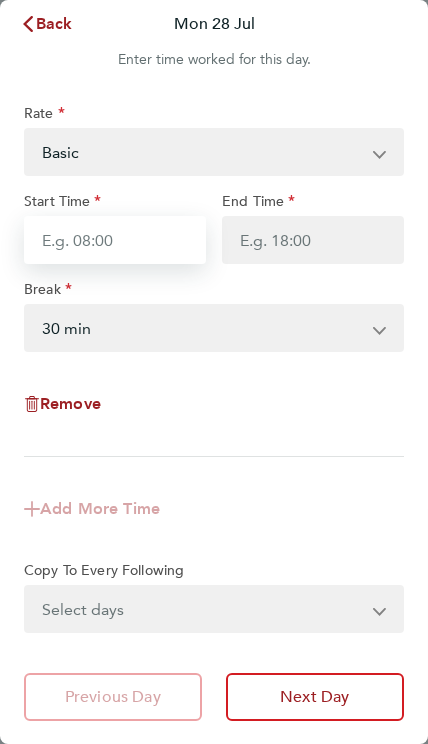 click on "Start Time" at bounding box center (115, 240) 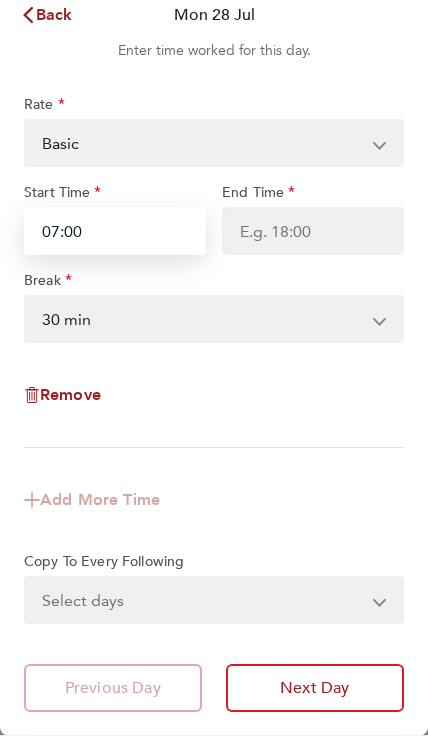 type on "07:00" 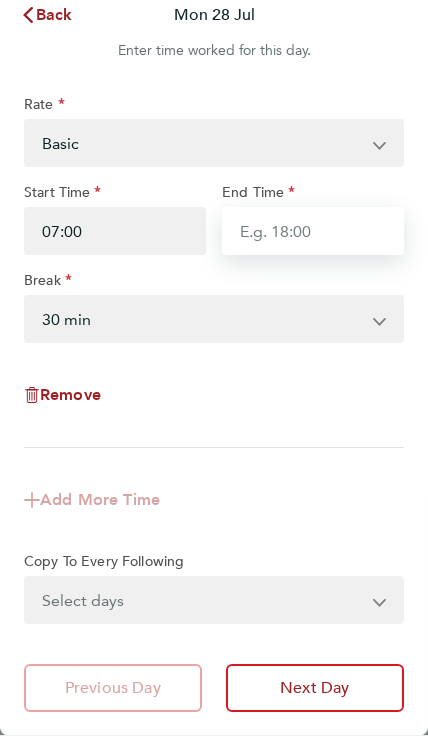 click on "End Time" at bounding box center [313, 240] 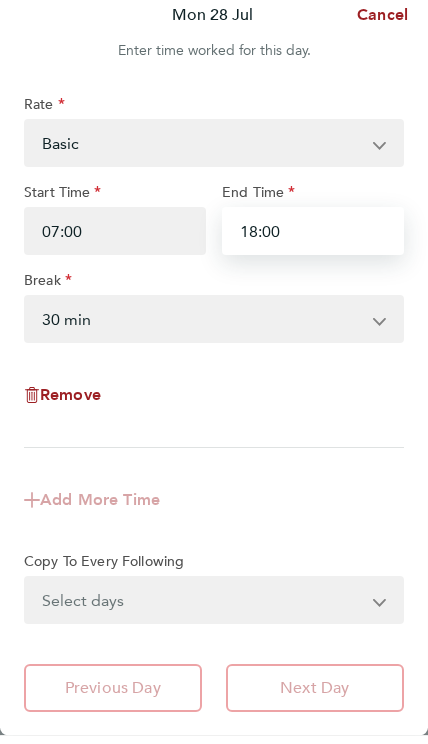 type on "18:00" 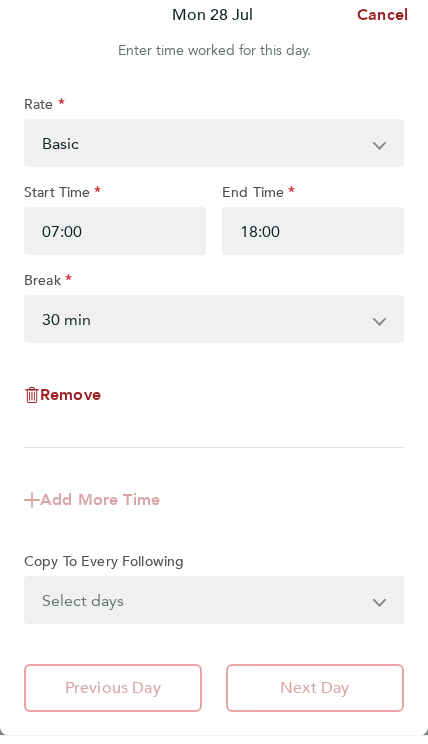 click on "0 min   15 min   30 min   45 min   60 min   75 min   90 min" at bounding box center [202, 328] 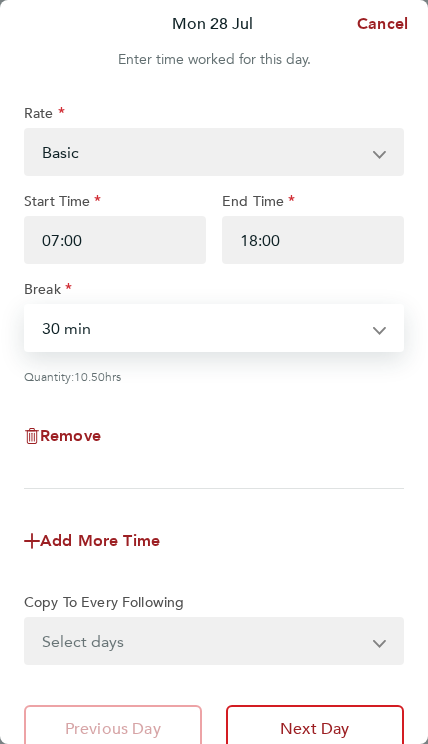 select on "0" 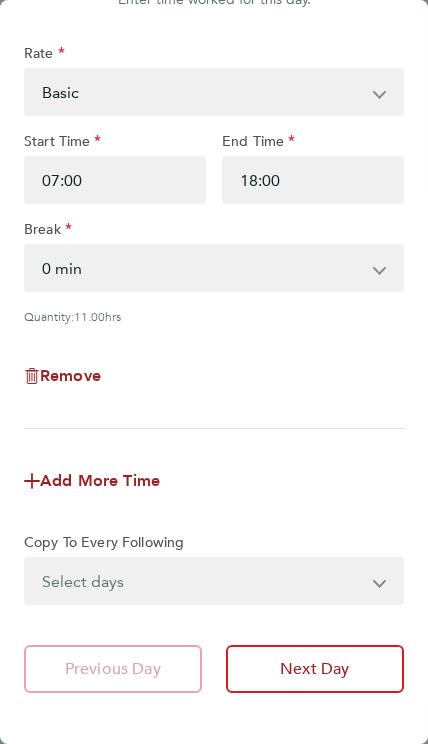 scroll, scrollTop: 65, scrollLeft: 0, axis: vertical 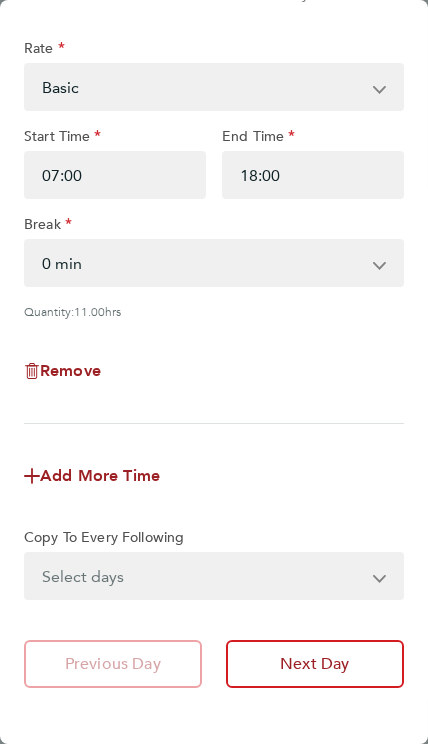 click on "Next Day" 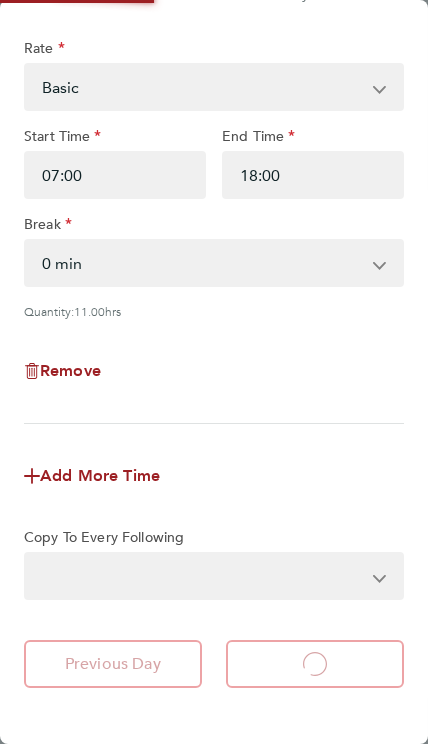 select on "30" 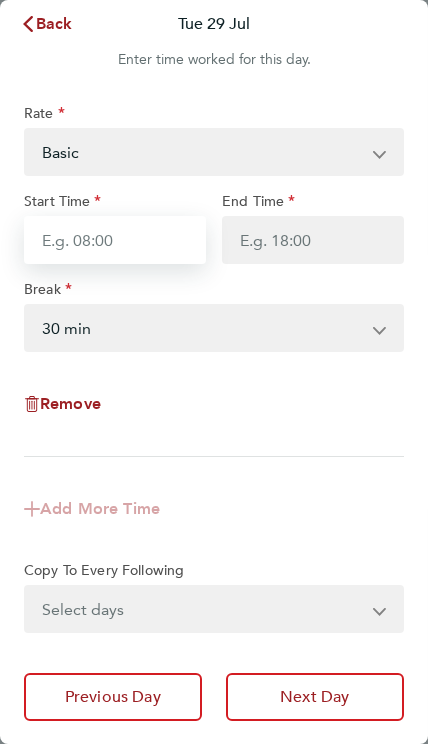 click on "Start Time" at bounding box center (115, 240) 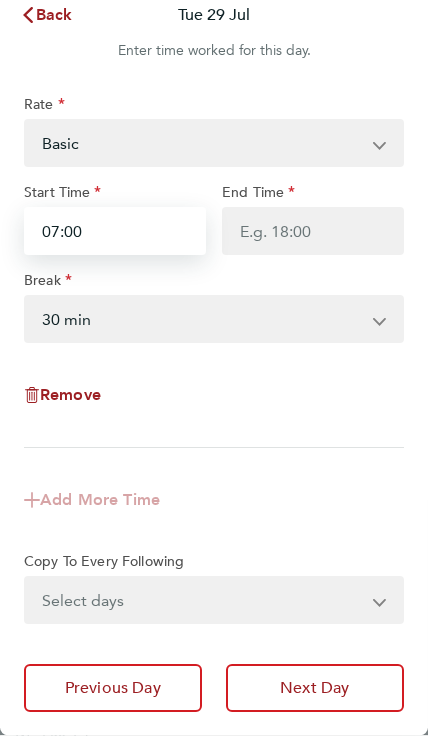type on "07:00" 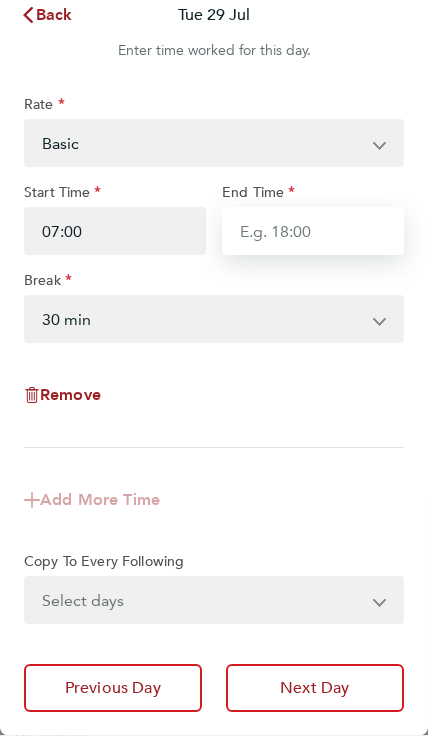 click on "End Time" at bounding box center (313, 240) 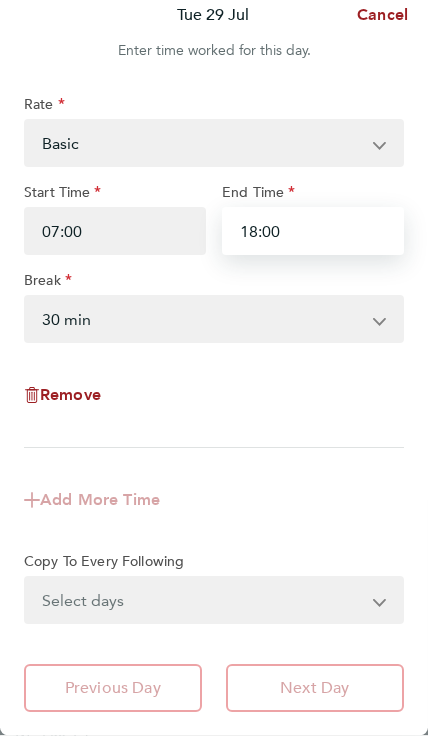 type on "18:00" 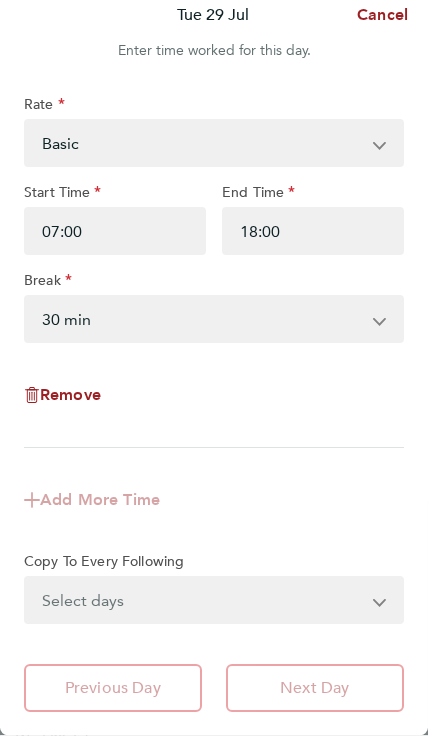 click on "0 min   15 min   30 min   45 min   60 min   75 min   90 min" at bounding box center [202, 328] 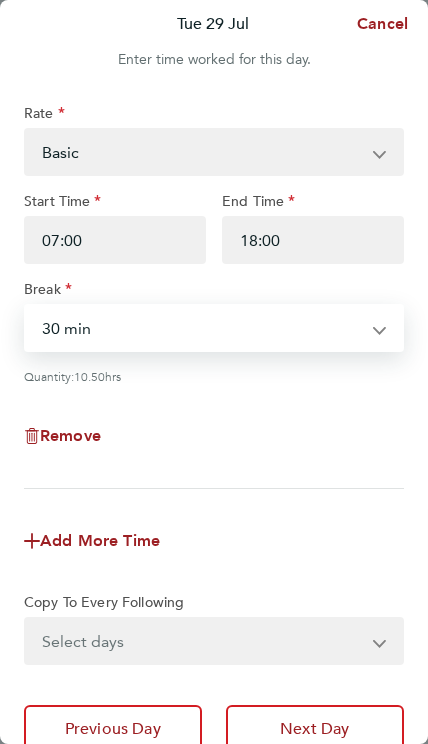 select on "0" 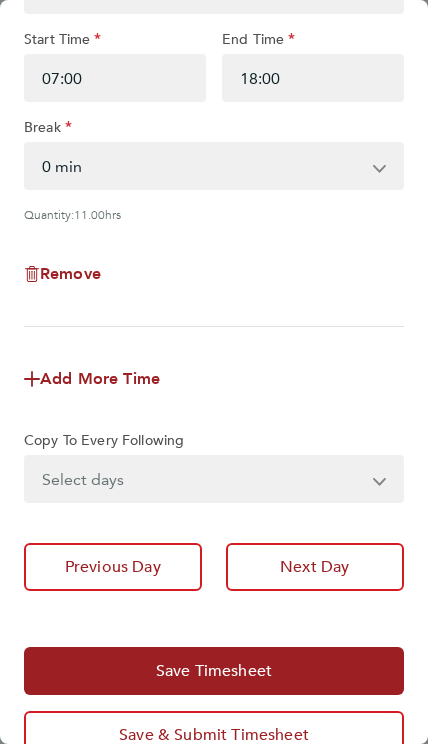 scroll, scrollTop: 161, scrollLeft: 0, axis: vertical 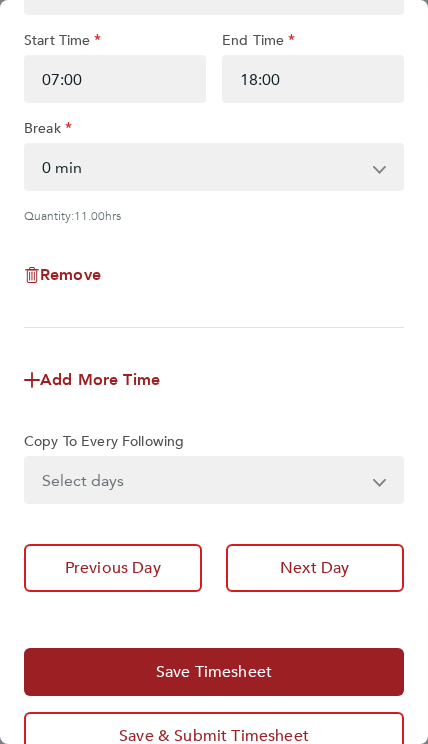click on "Next Day" 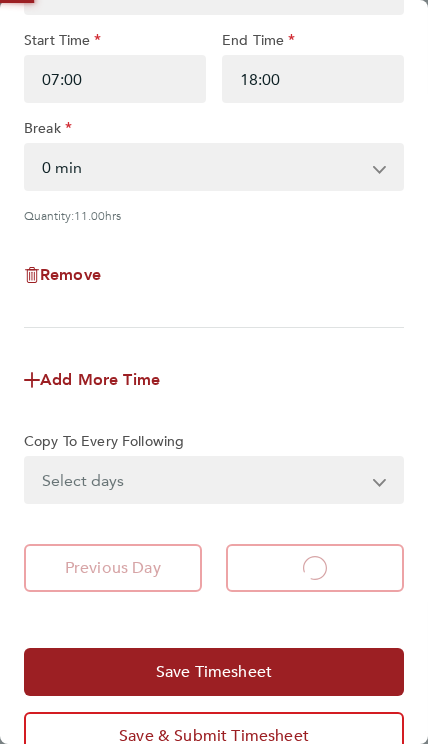 select on "30" 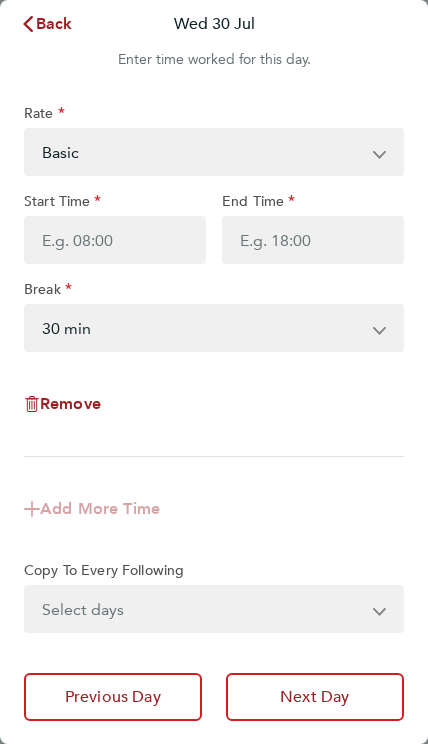 scroll, scrollTop: 0, scrollLeft: 0, axis: both 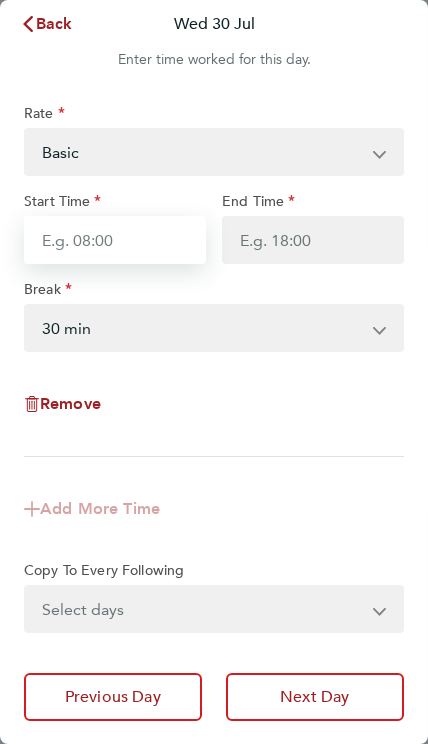 click on "Start Time" at bounding box center [115, 240] 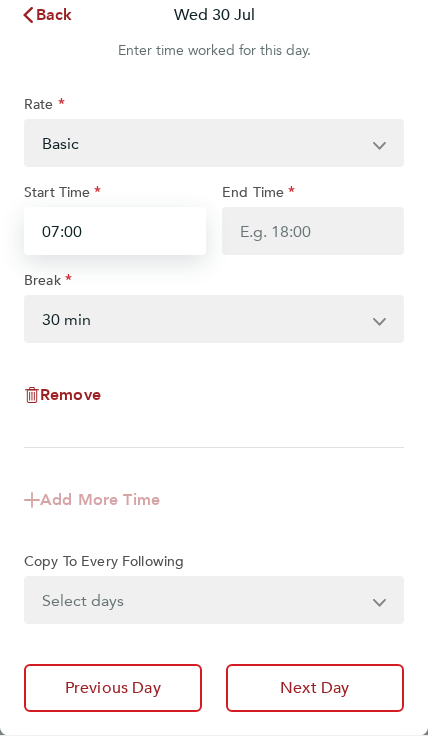 type on "07:00" 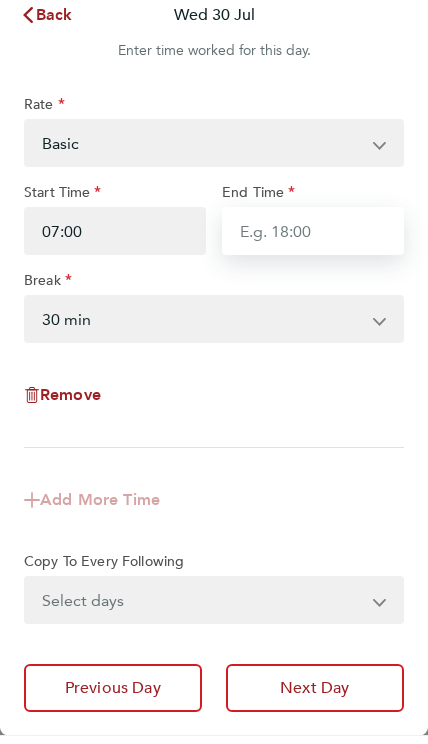 click on "End Time" at bounding box center [313, 240] 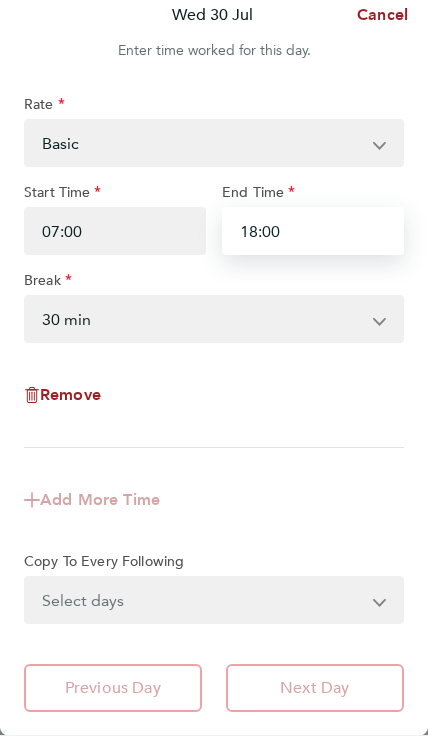 type on "18:00" 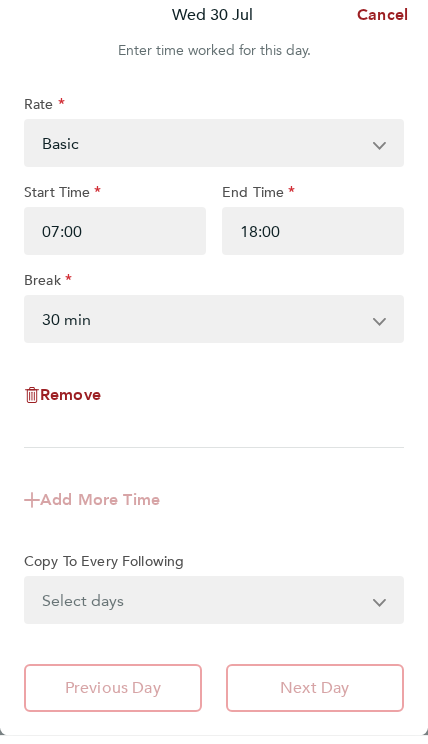 click on "0 min   15 min   30 min   45 min   60 min   75 min   90 min" at bounding box center (202, 328) 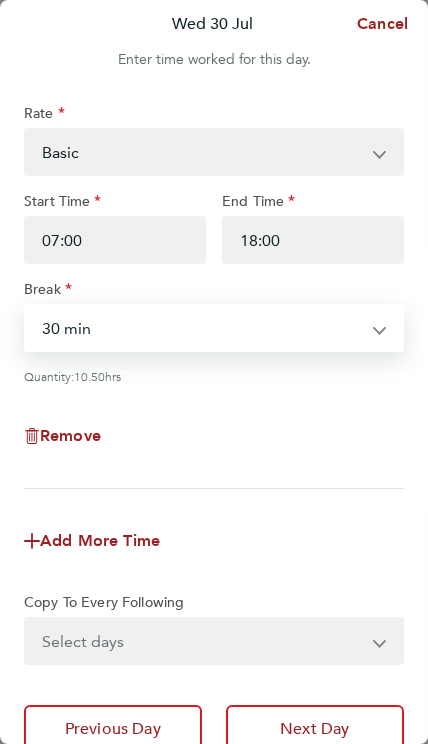 select on "0" 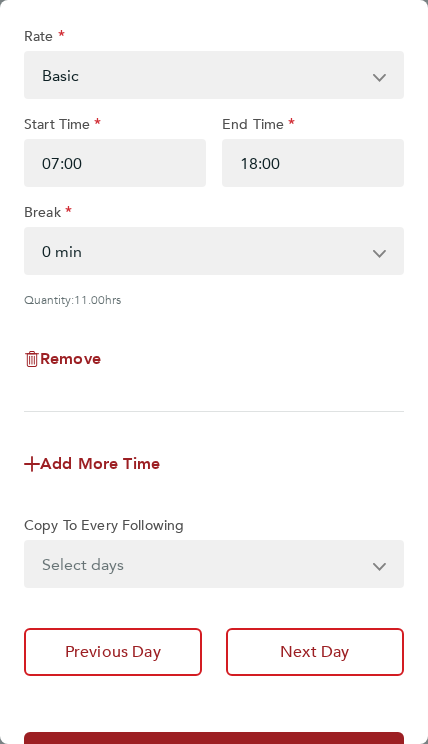 scroll, scrollTop: 105, scrollLeft: 0, axis: vertical 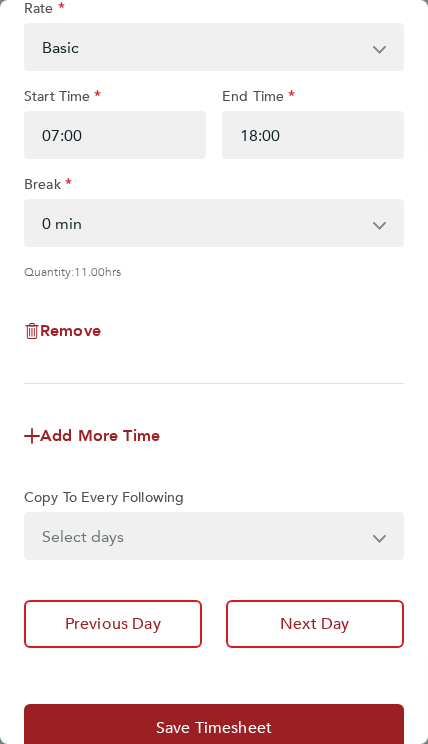 click on "Next Day" 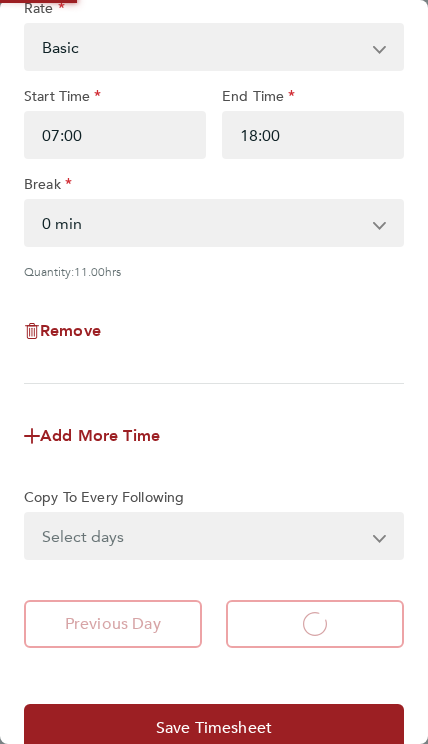 select on "30" 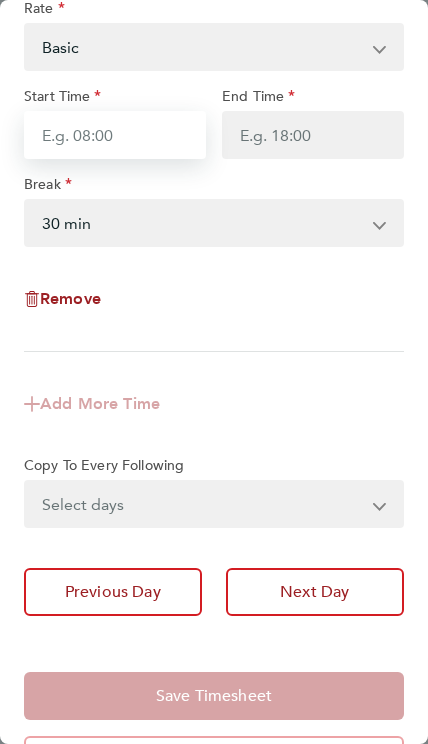 click on "Start Time" at bounding box center [115, 135] 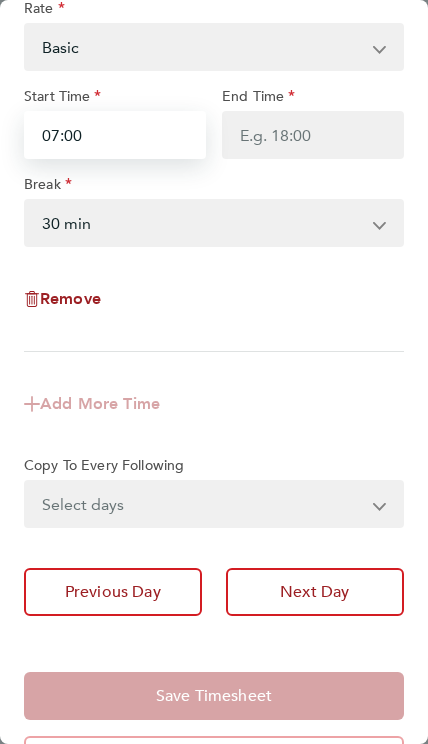 type on "07:00" 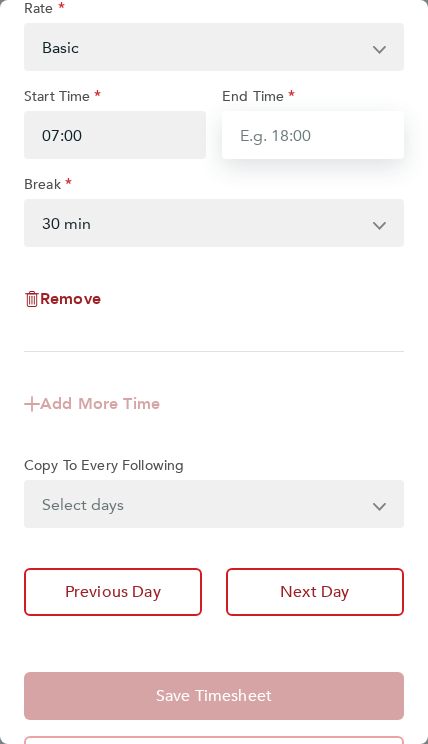 click on "End Time" at bounding box center (313, 135) 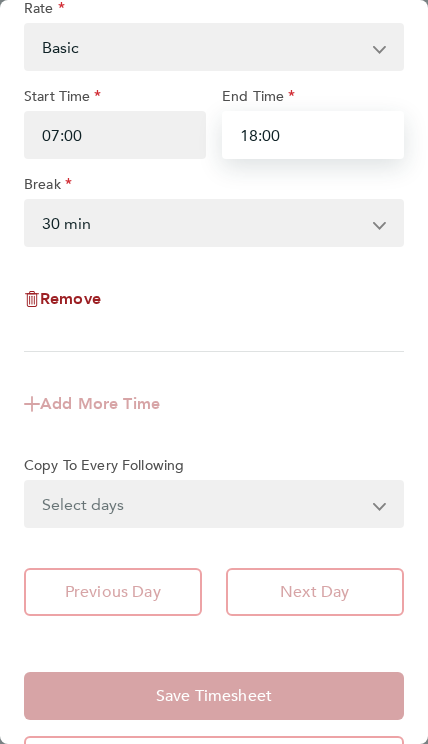 type on "18:00" 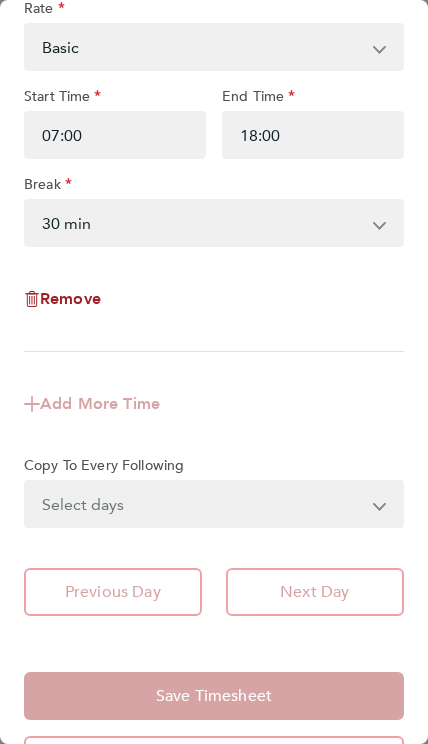 click on "0 min   15 min   30 min   45 min   60 min   75 min   90 min" at bounding box center (202, 223) 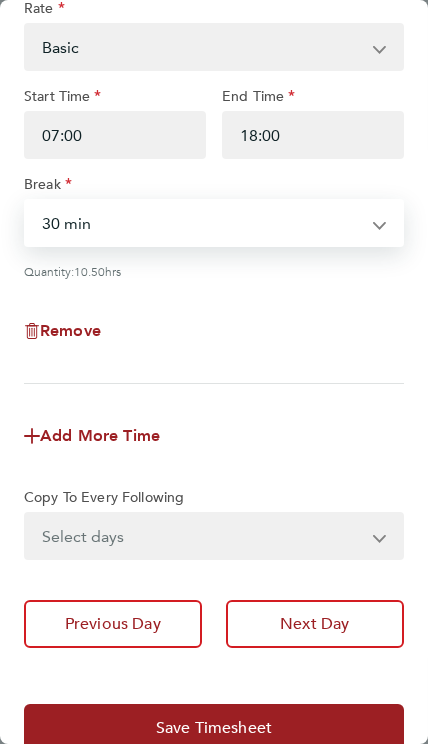 select on "0" 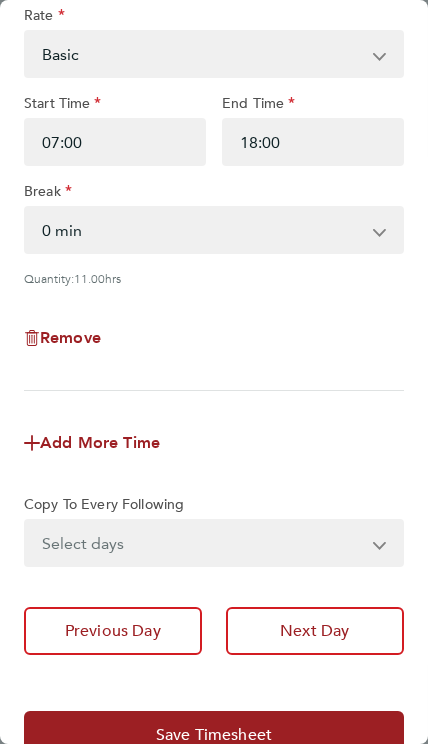scroll, scrollTop: 97, scrollLeft: 0, axis: vertical 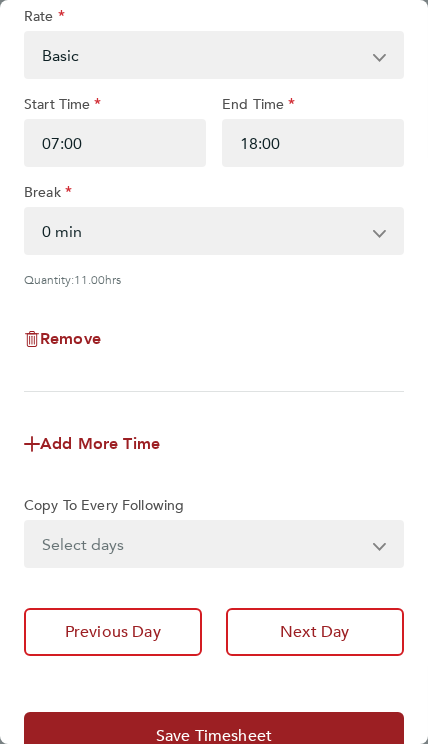 click on "Next Day" 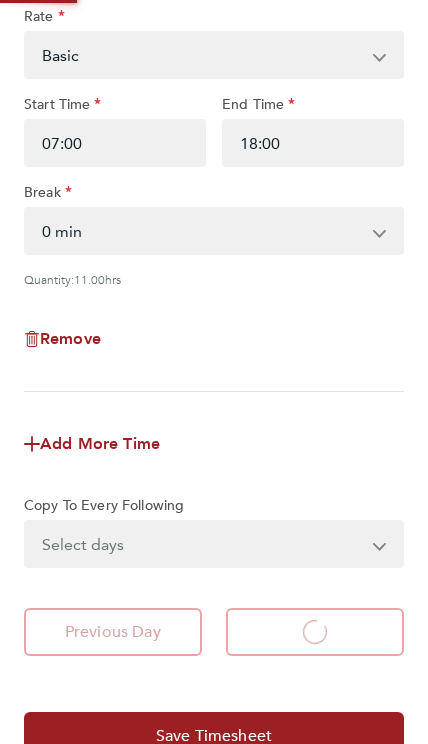 select on "30" 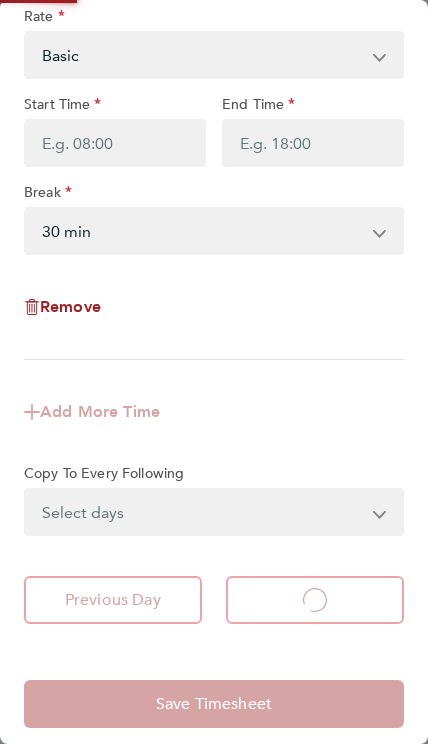 select on "30" 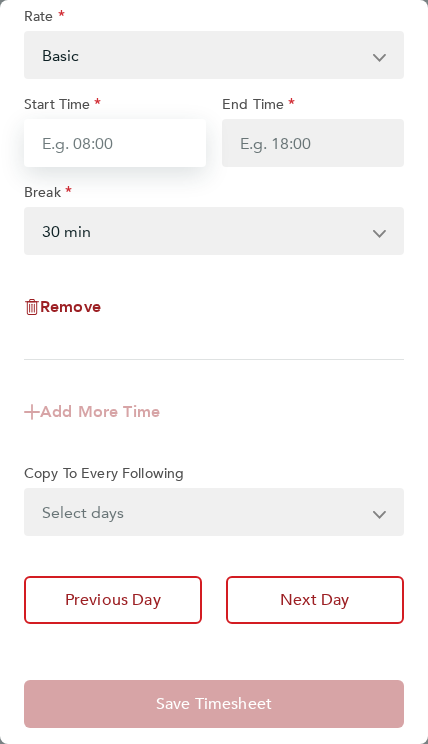 click on "Start Time" at bounding box center [115, 143] 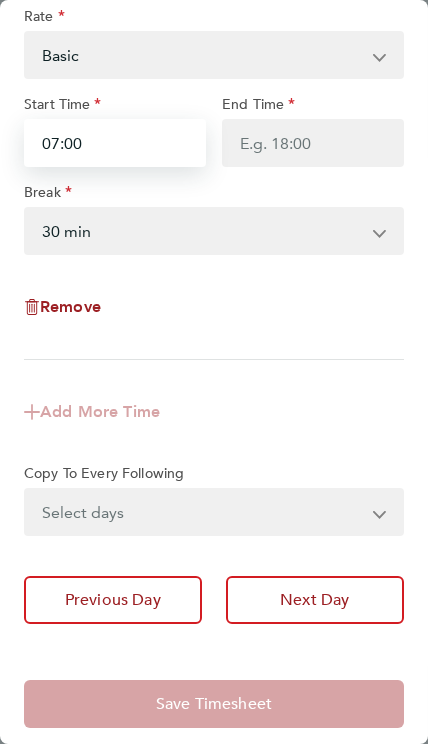 type on "07:00" 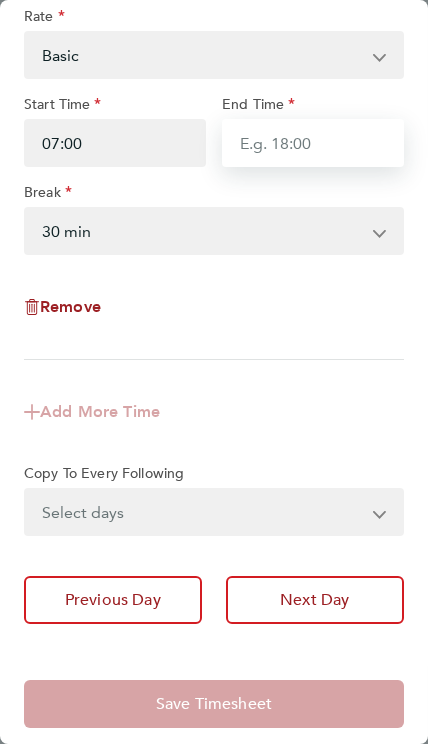 click on "End Time" at bounding box center [313, 143] 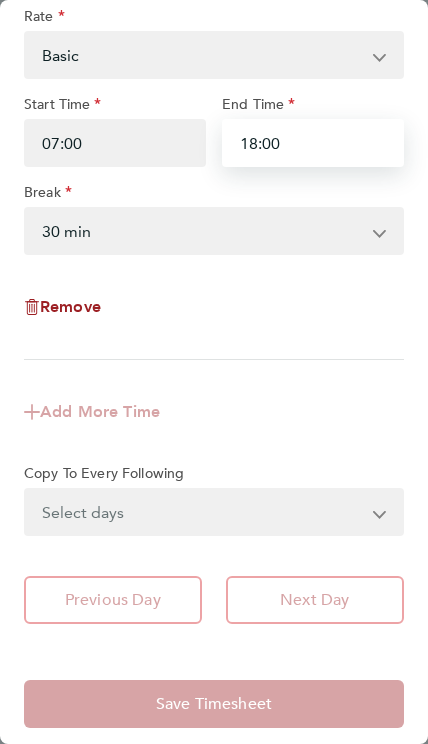 type on "18:00" 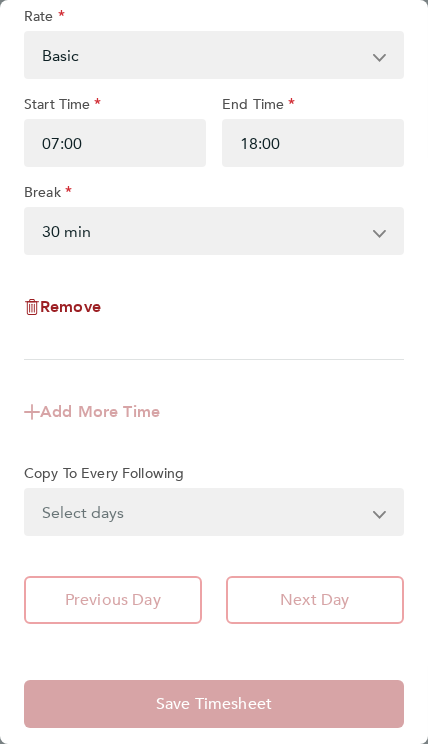 click on "0 min   15 min   30 min   45 min   60 min   75 min   90 min" at bounding box center (202, 231) 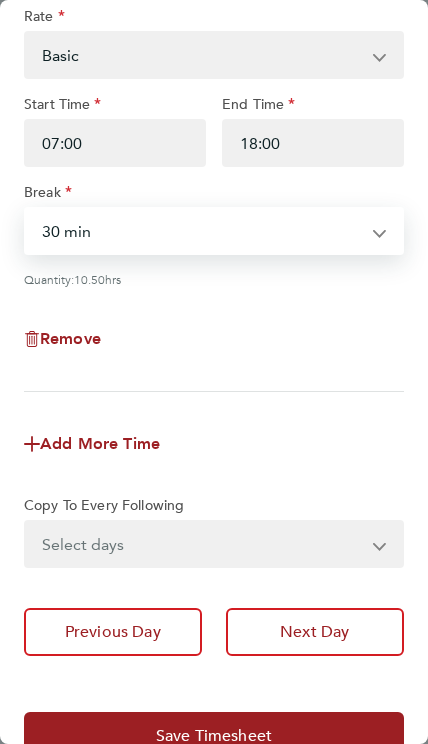 select on "0" 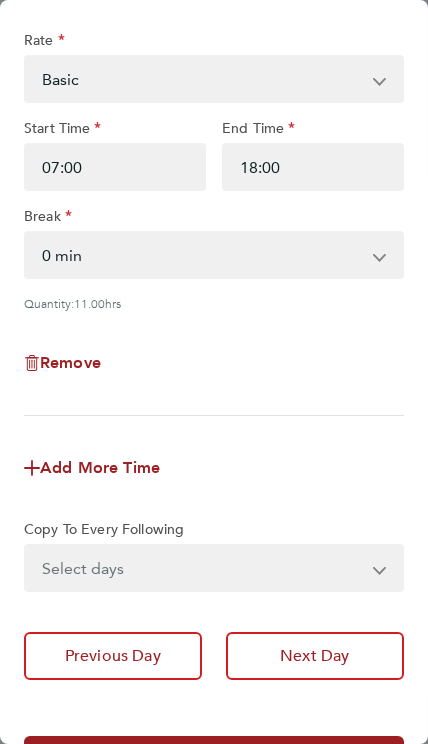 scroll, scrollTop: 129, scrollLeft: 0, axis: vertical 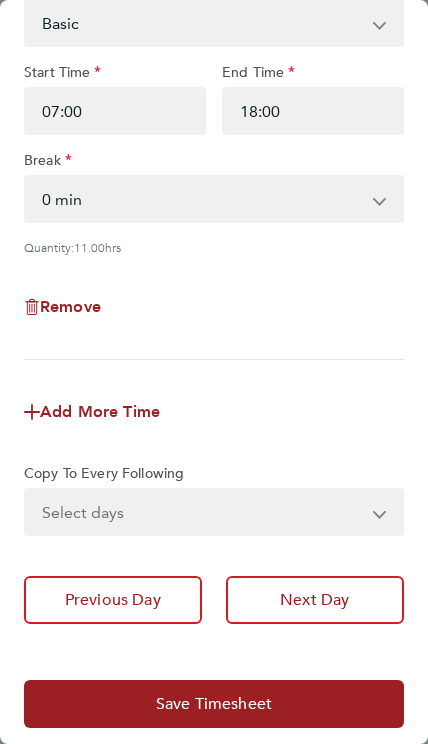 click on "Next Day" 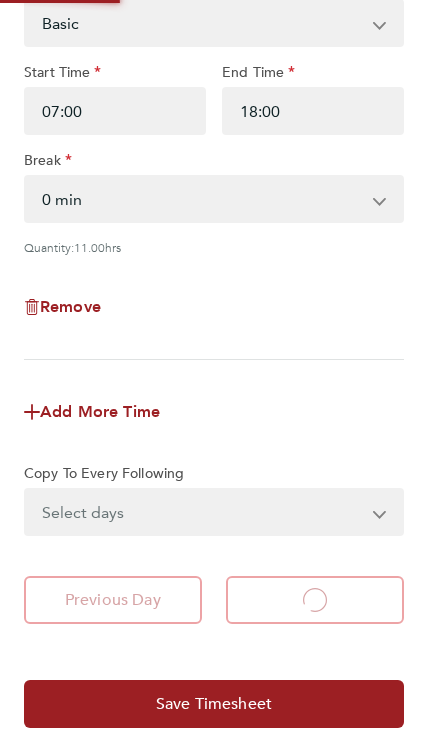 select on "30" 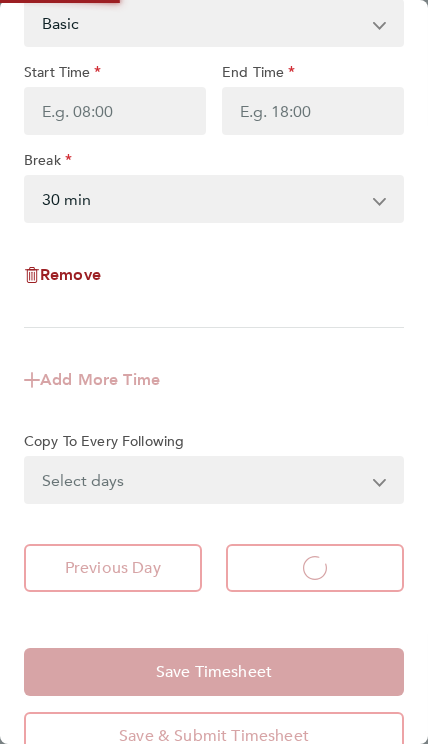 select on "30" 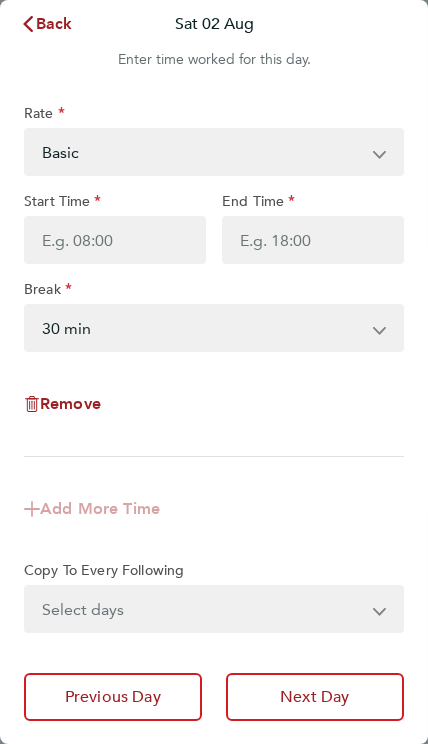 scroll, scrollTop: 0, scrollLeft: 0, axis: both 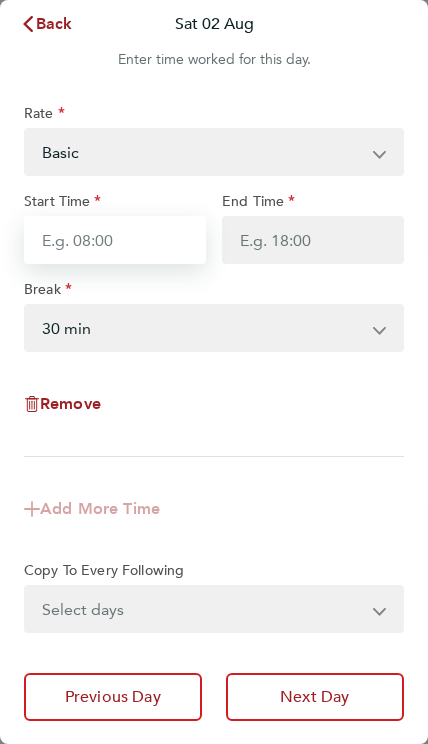 click on "Start Time" at bounding box center (115, 240) 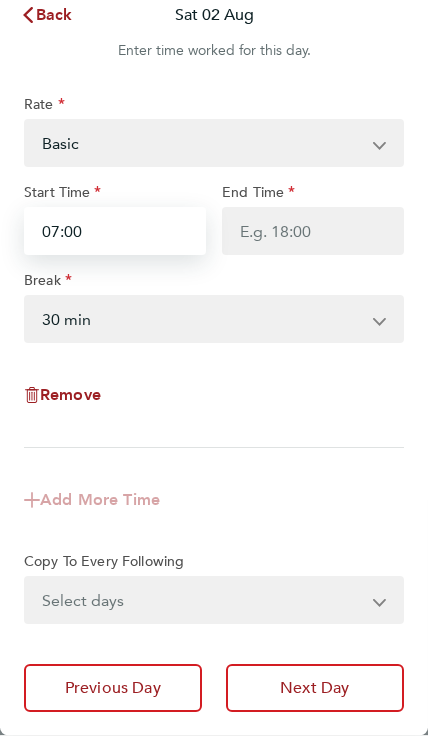 type on "07:00" 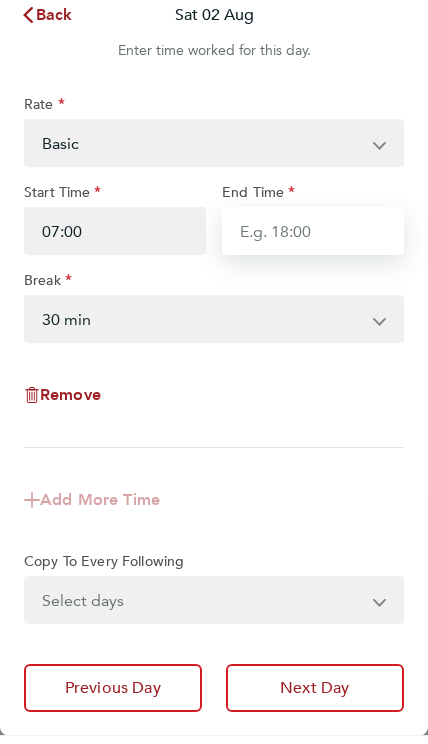 click on "End Time" at bounding box center (313, 240) 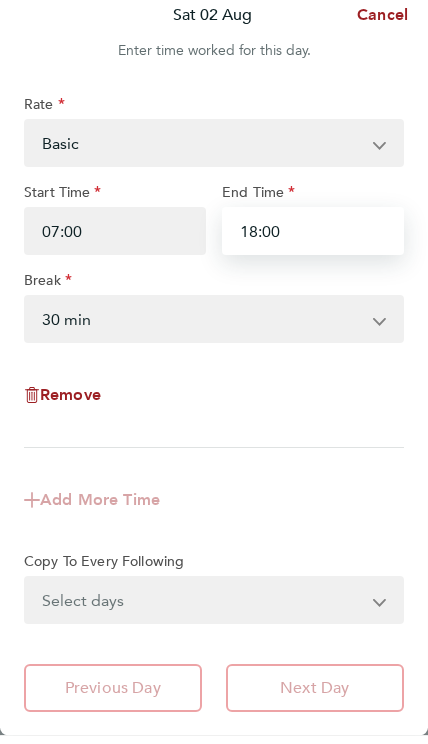 type on "18:00" 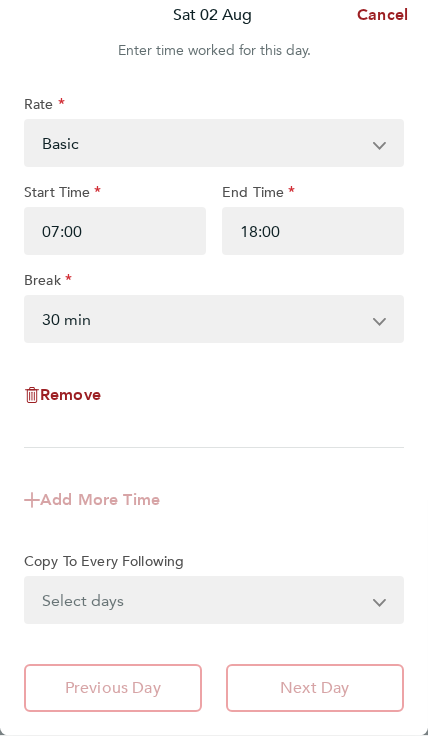click on "Rate  Basic
Start Time 07:00 End Time 18:00 Break  0 min   15 min   30 min   45 min   60 min   75 min   90 min
Remove" 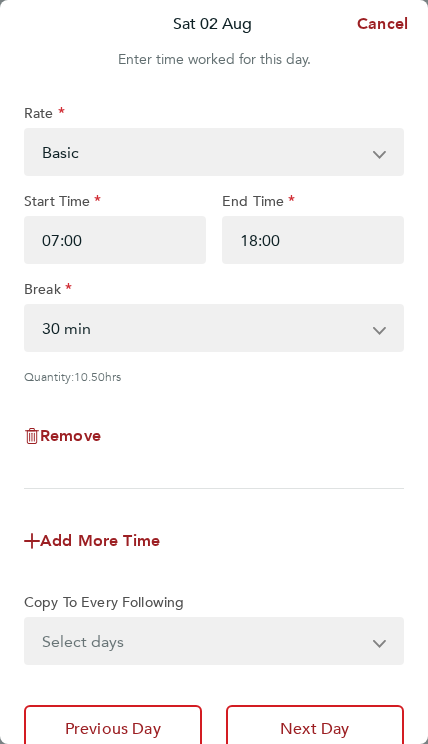 click on "0 min   15 min   30 min   45 min   60 min   75 min   90 min" at bounding box center (202, 328) 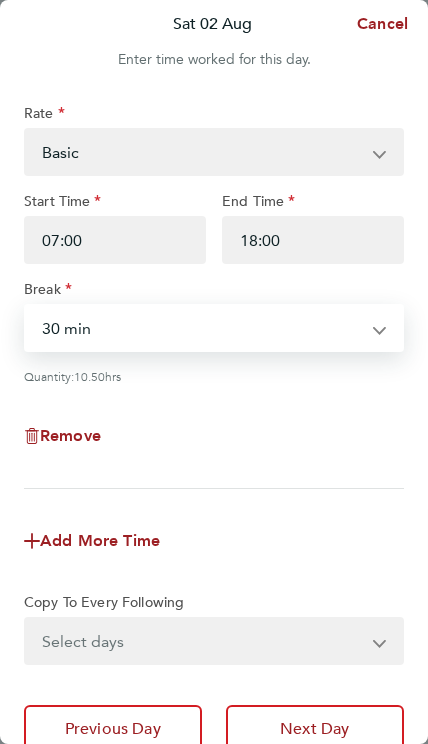select on "0" 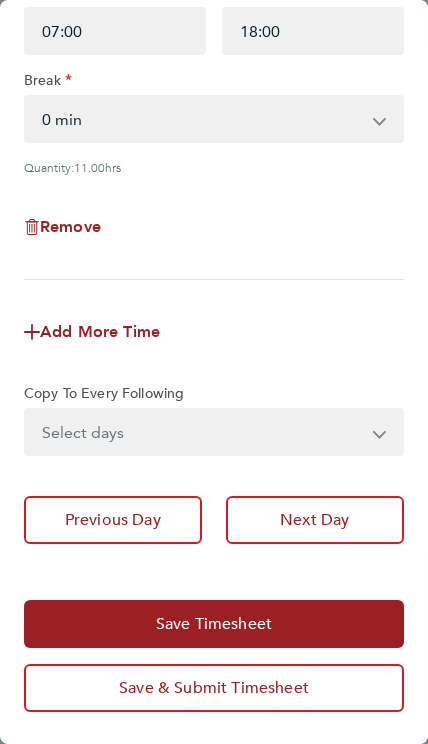 scroll, scrollTop: 211, scrollLeft: 0, axis: vertical 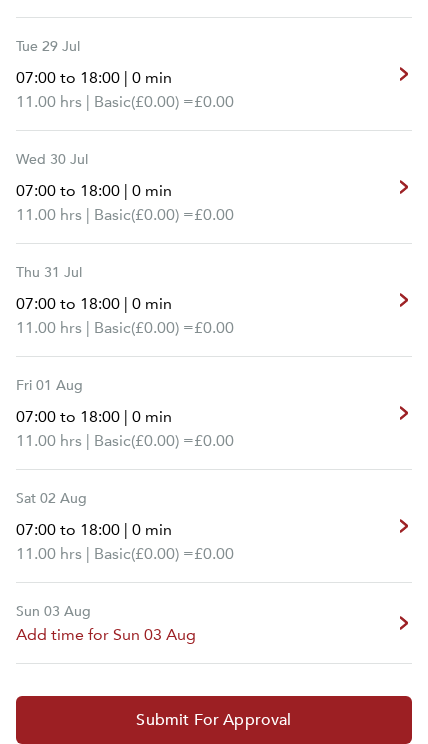 click on "Submit For Approval" 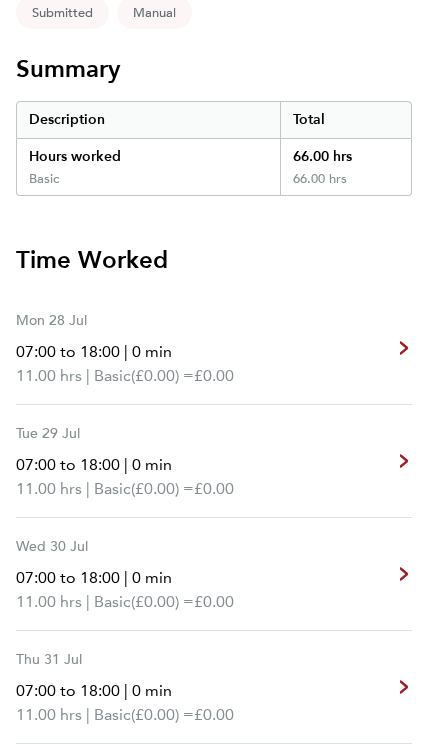 scroll, scrollTop: 0, scrollLeft: 0, axis: both 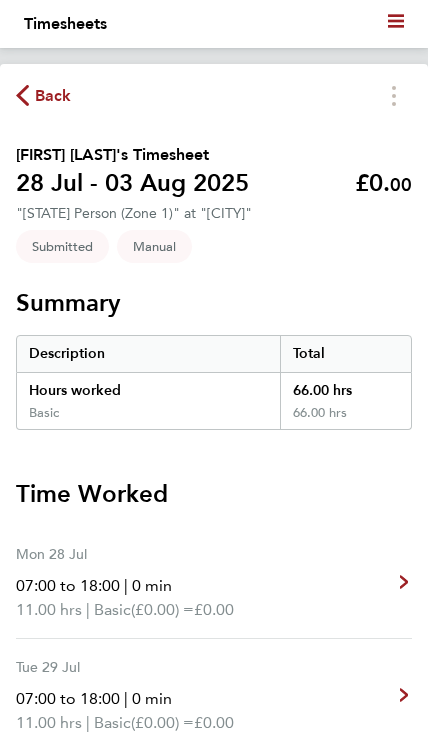click on "Back" 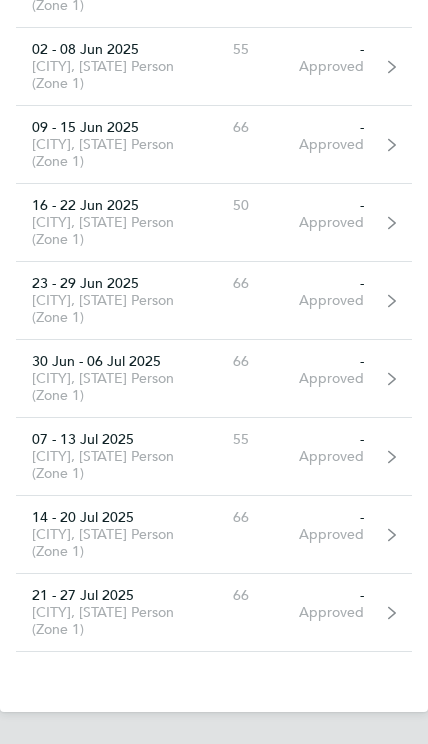 scroll, scrollTop: 2475, scrollLeft: 0, axis: vertical 